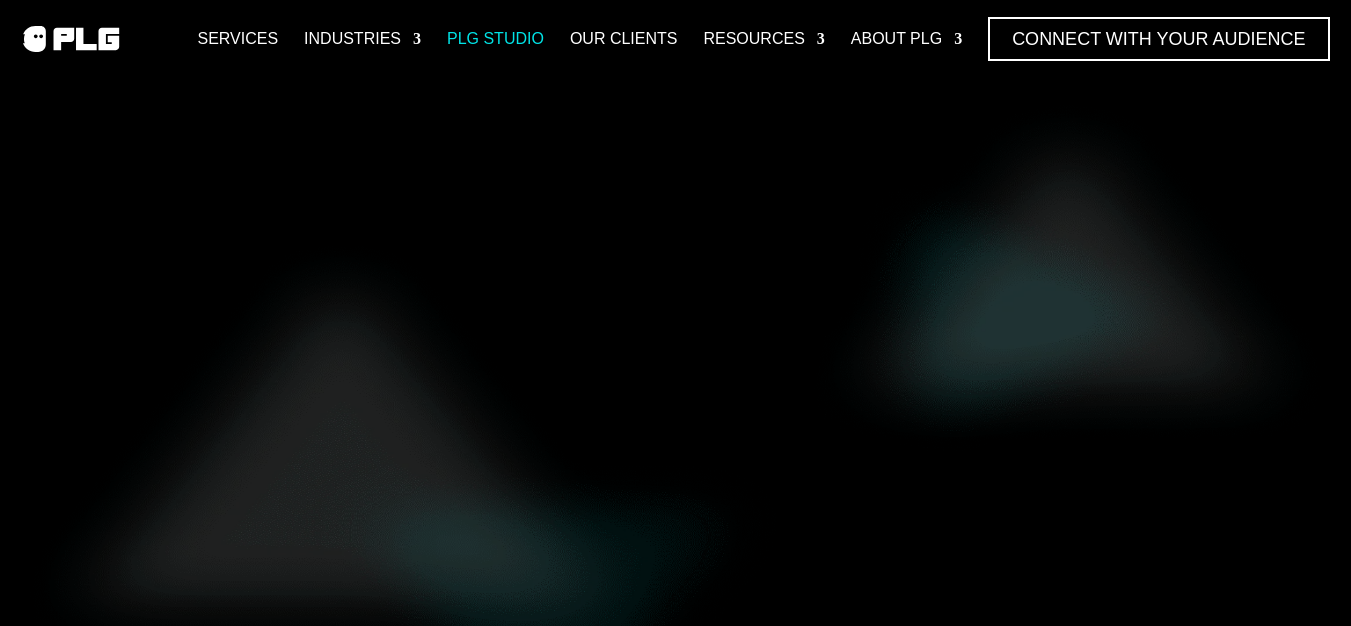 scroll, scrollTop: 0, scrollLeft: 0, axis: both 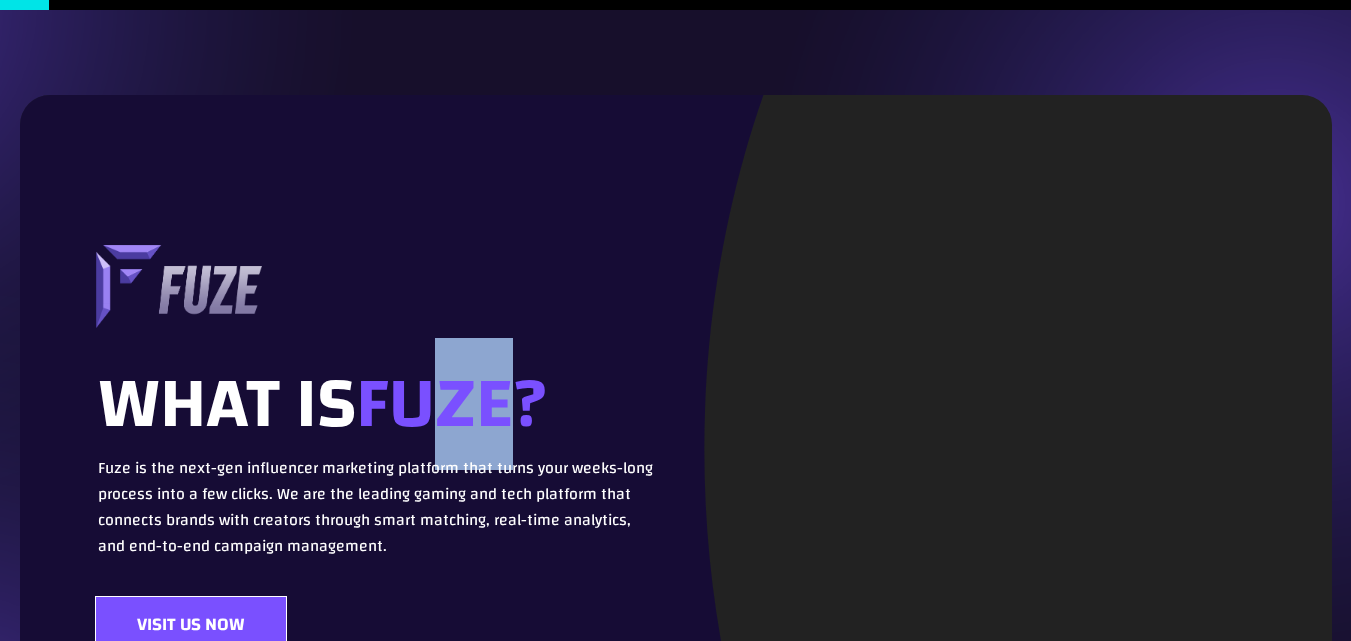 drag, startPoint x: 445, startPoint y: 399, endPoint x: 515, endPoint y: 399, distance: 70 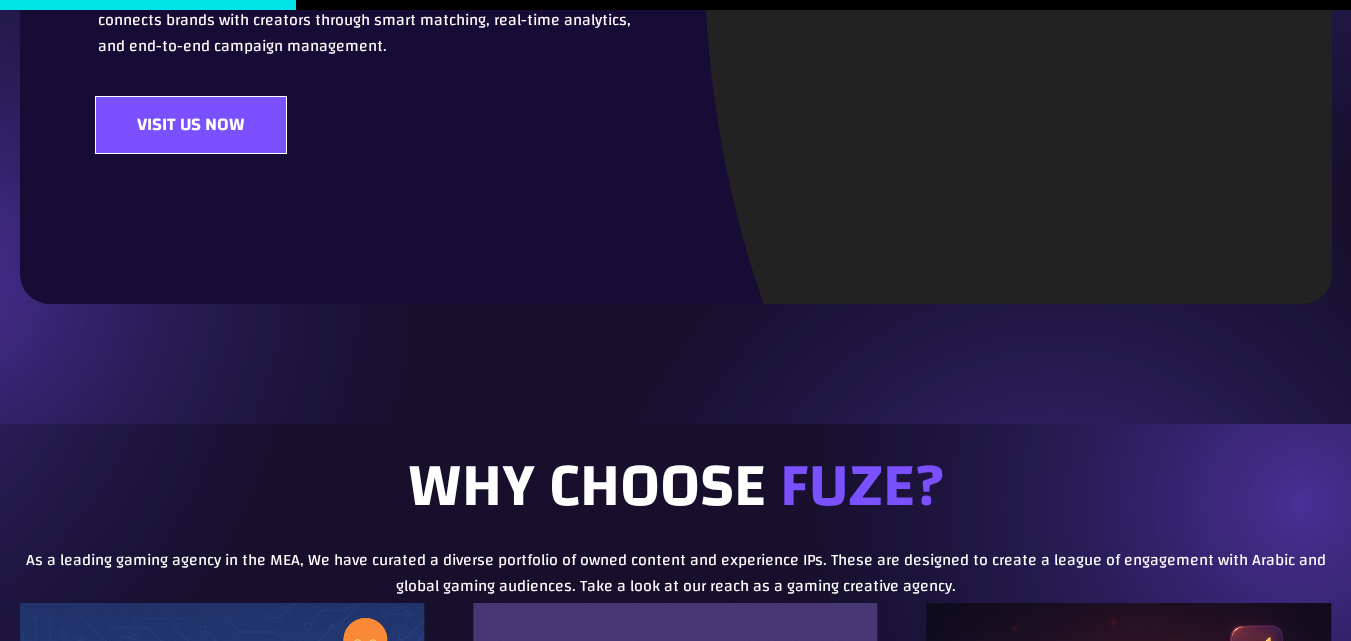 scroll, scrollTop: 300, scrollLeft: 0, axis: vertical 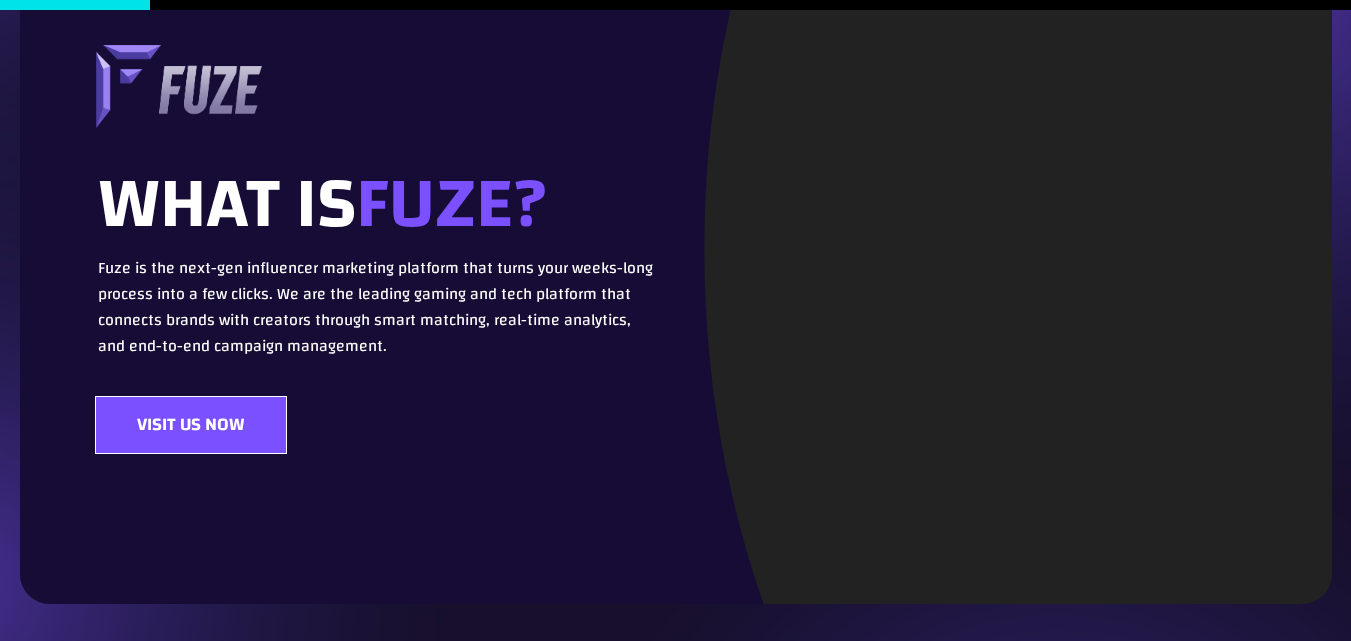 click on "FUZE?" at bounding box center (451, 204) 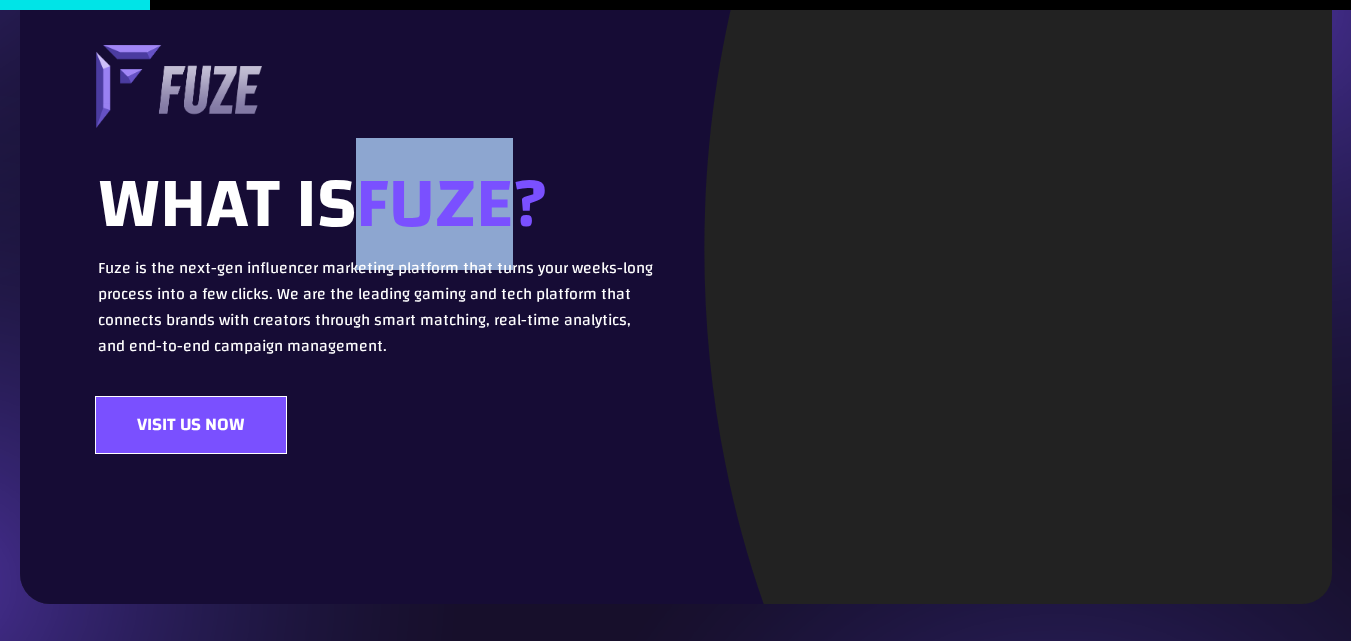 drag, startPoint x: 387, startPoint y: 194, endPoint x: 519, endPoint y: 182, distance: 132.54433 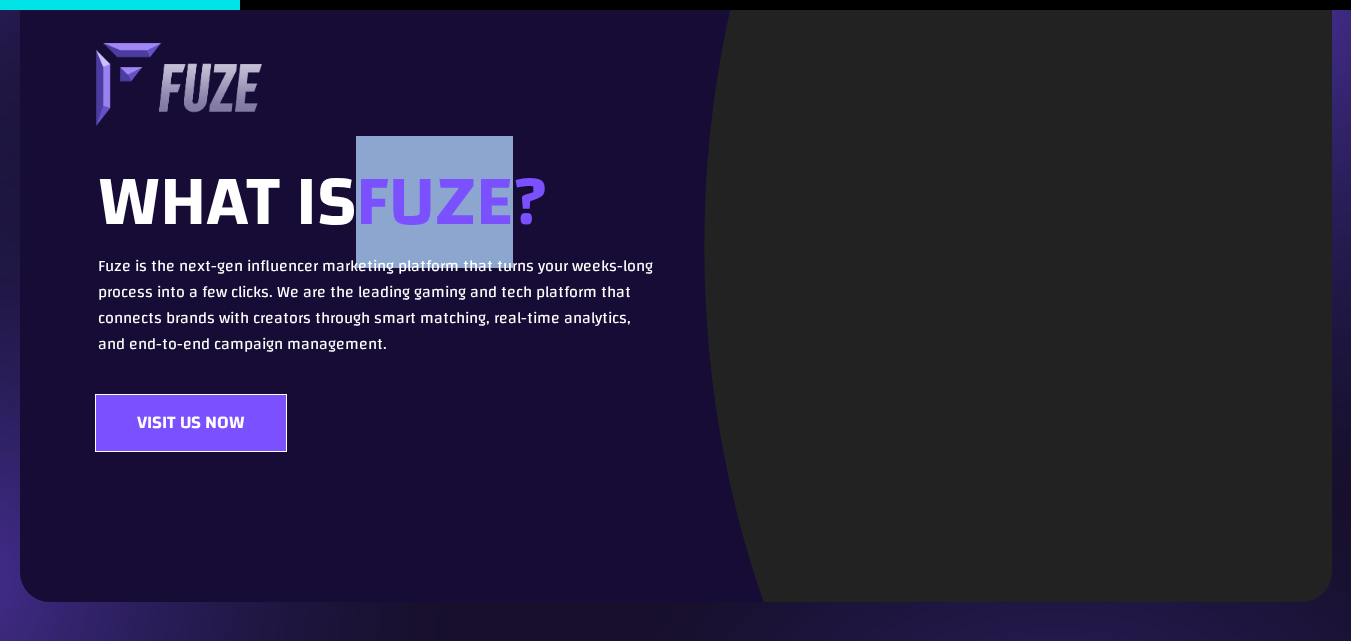 scroll, scrollTop: 300, scrollLeft: 0, axis: vertical 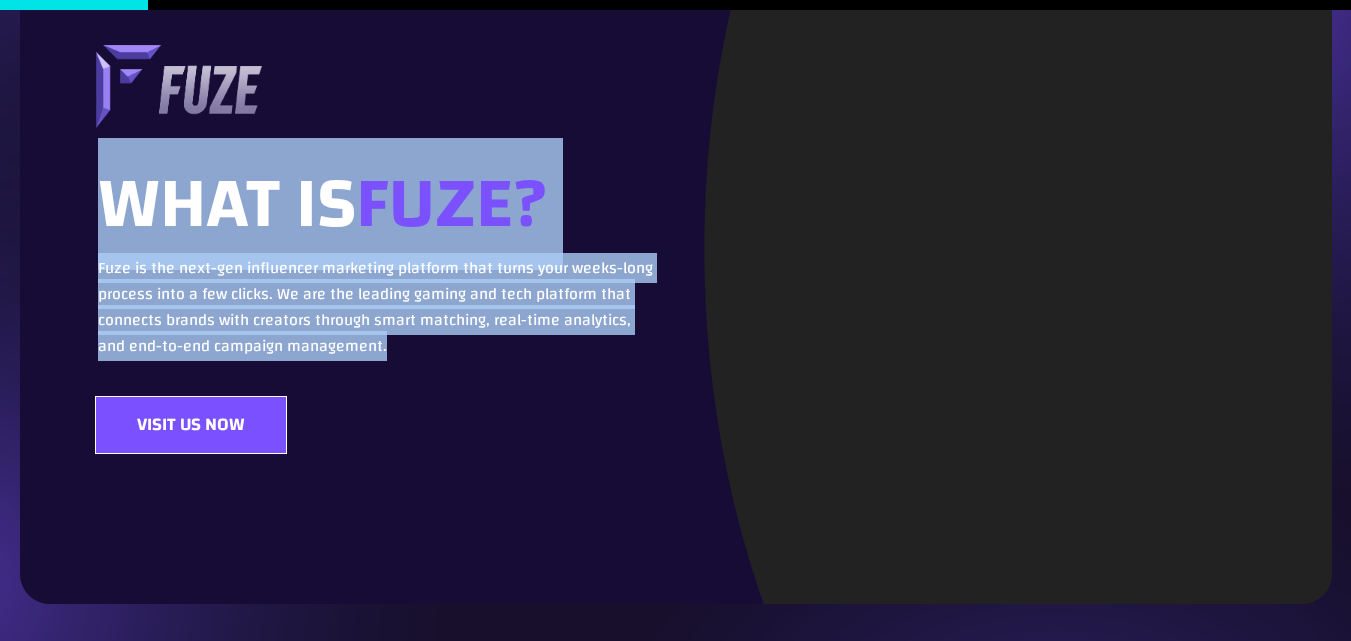 drag, startPoint x: 113, startPoint y: 167, endPoint x: 475, endPoint y: 343, distance: 402.5171 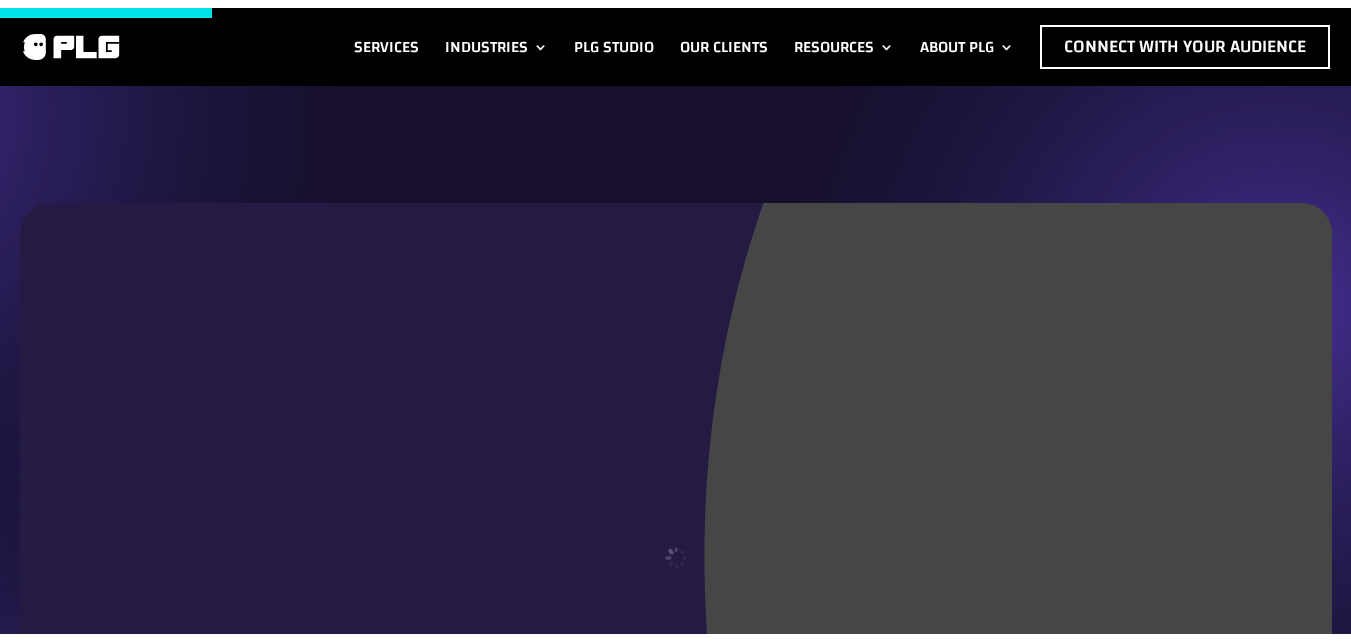 scroll, scrollTop: 417, scrollLeft: 0, axis: vertical 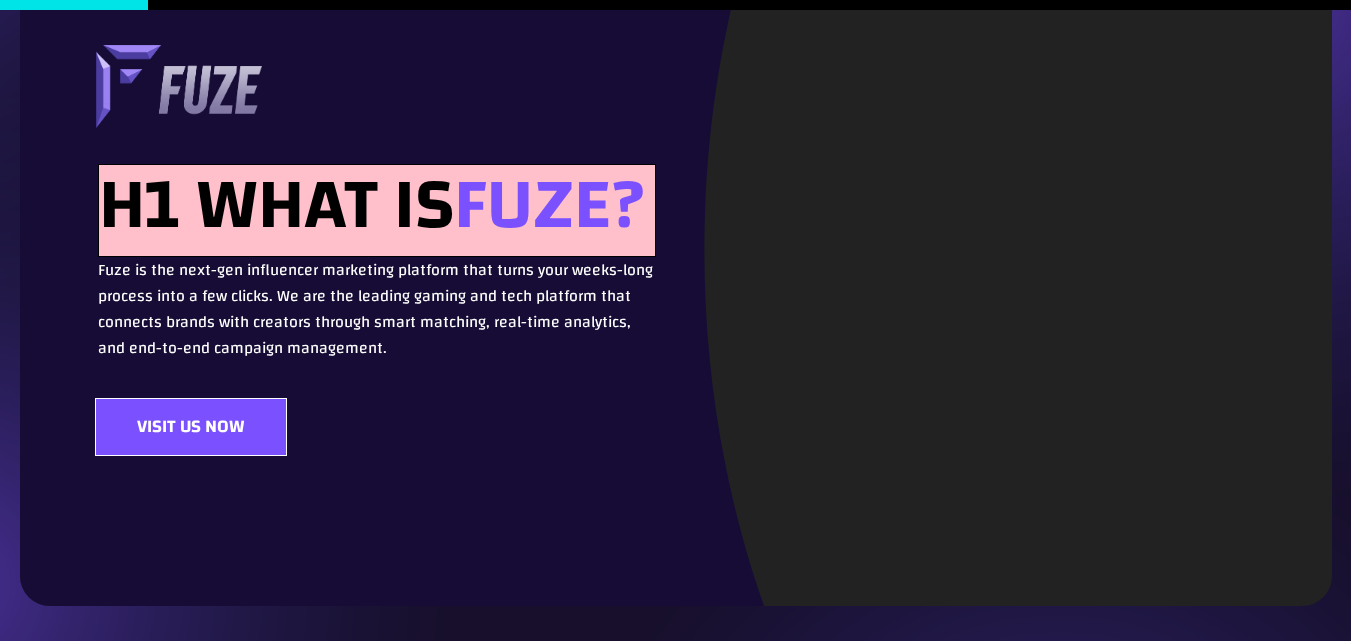 click on "[COUNTRY]" at bounding box center (676, 250) 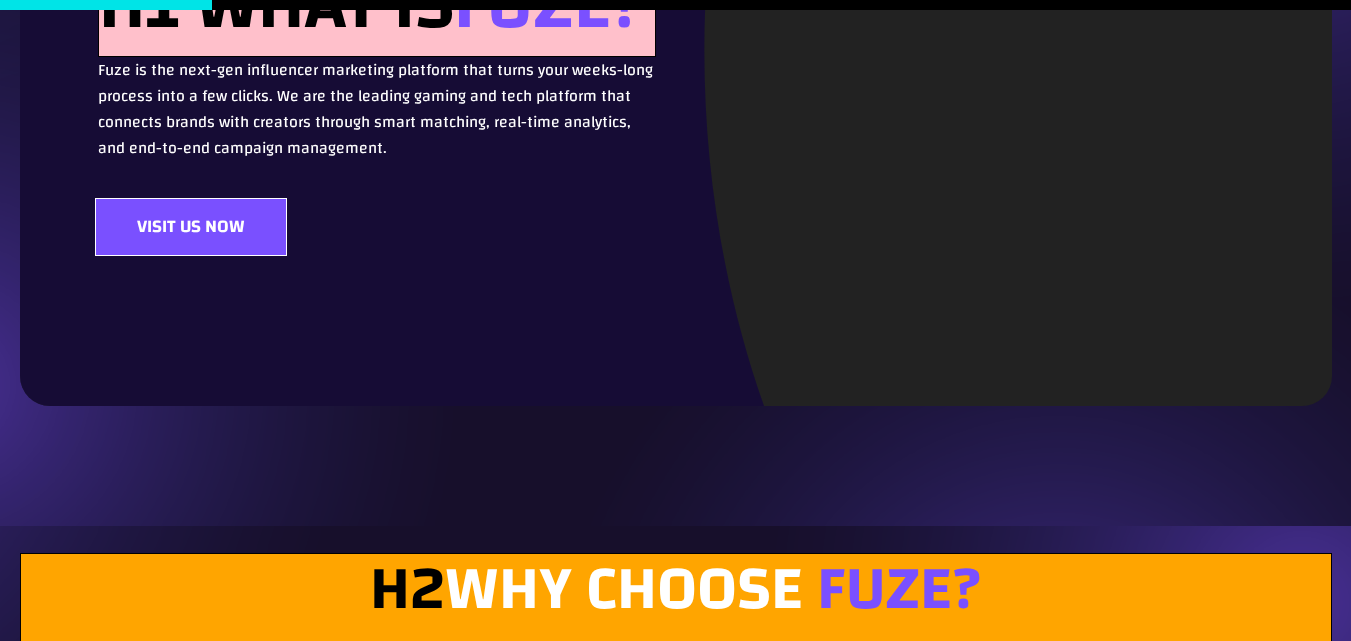 scroll, scrollTop: 400, scrollLeft: 0, axis: vertical 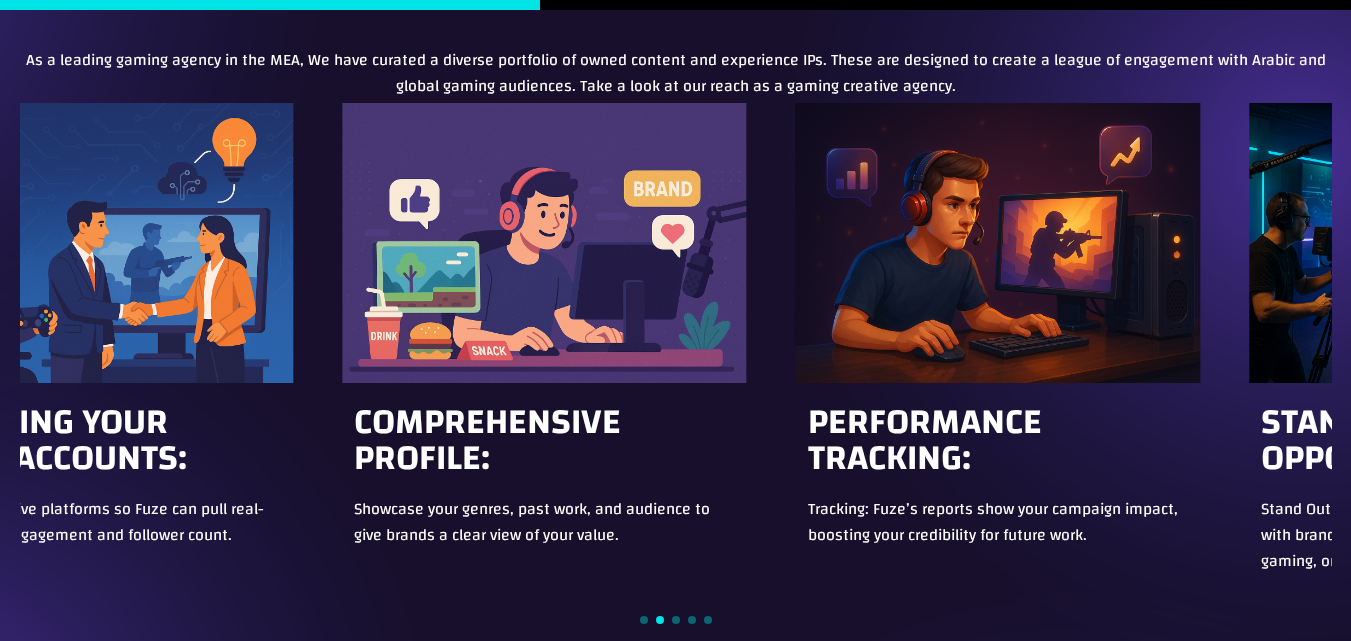click on "Comprehensive Profile:
Showcase your genres, past work, and audience to give brands a clear view of your value.
Performance Tracking:
Tracking: Fuze’s reports show your campaign impact, boosting your credibility for future work.
Stand Out with Niche Opportunities:
Stand Out with Niche Opportunities: Get matched with brands in your niche—whether it’s tech, fashion, gaming, or beyond.
Advanced Matching Algorithm:
Fuze’s AI matches you with campaigns based on your metrics, audience, content style, and channels.
By linking your active accounts:" at bounding box center [676, 336] 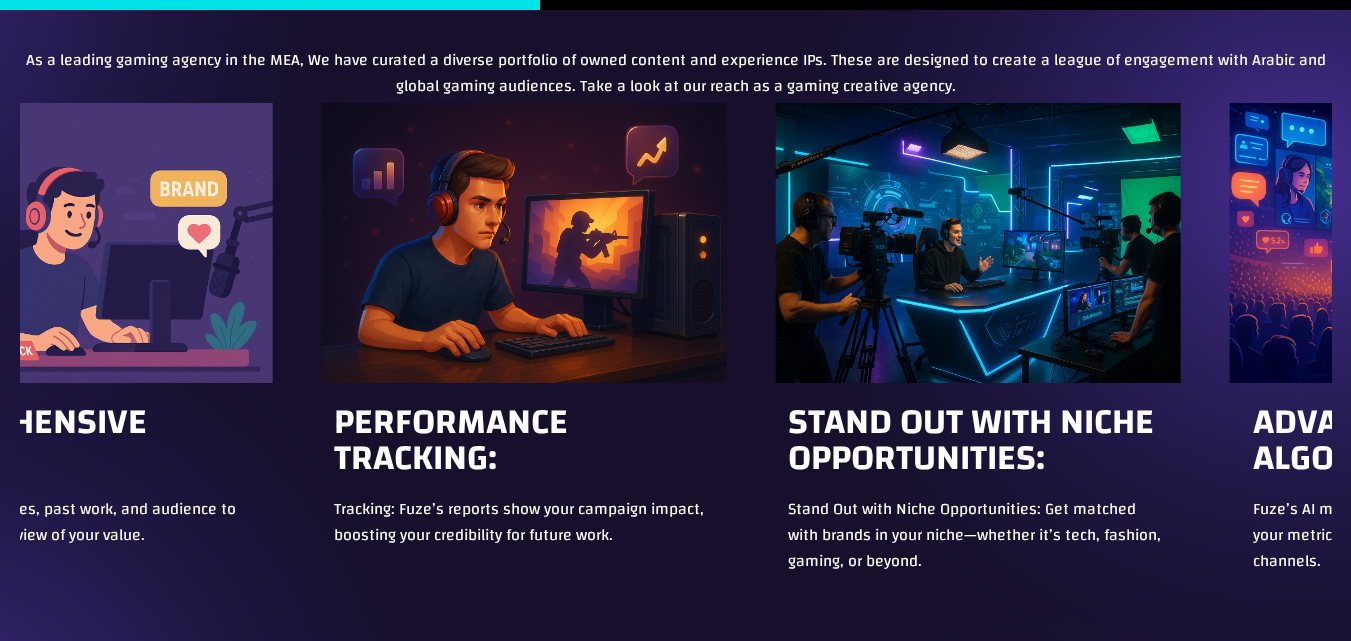 click on "Comprehensive Profile:
Showcase your genres, past work, and audience to give brands a clear view of your value.
Performance Tracking:
Tracking: Fuze’s reports show your campaign impact, boosting your credibility for future work.
Stand Out with Niche Opportunities:
Stand Out with Niche Opportunities: Get matched with brands in your niche—whether it’s tech, fashion, gaming, or beyond.
Advanced Matching Algorithm:
Fuze’s AI matches you with campaigns based on your metrics, audience, content style, and channels.
By linking your active accounts:" at bounding box center [676, 349] 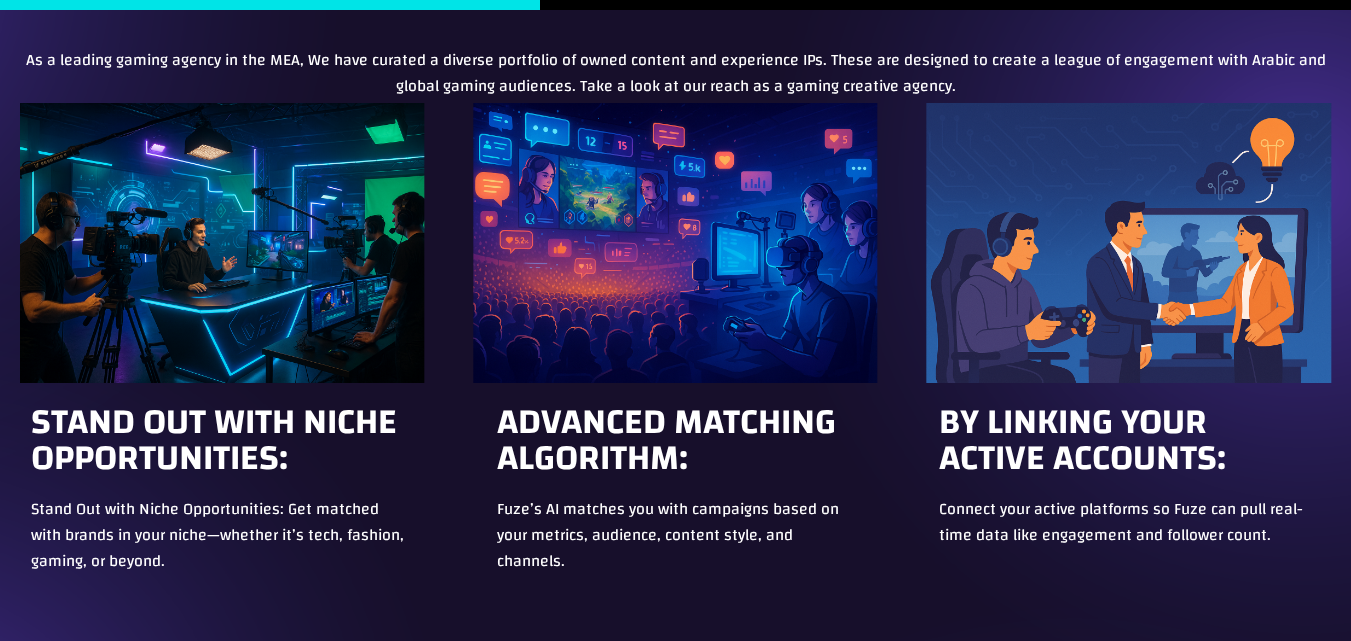 click at bounding box center [675, 243] 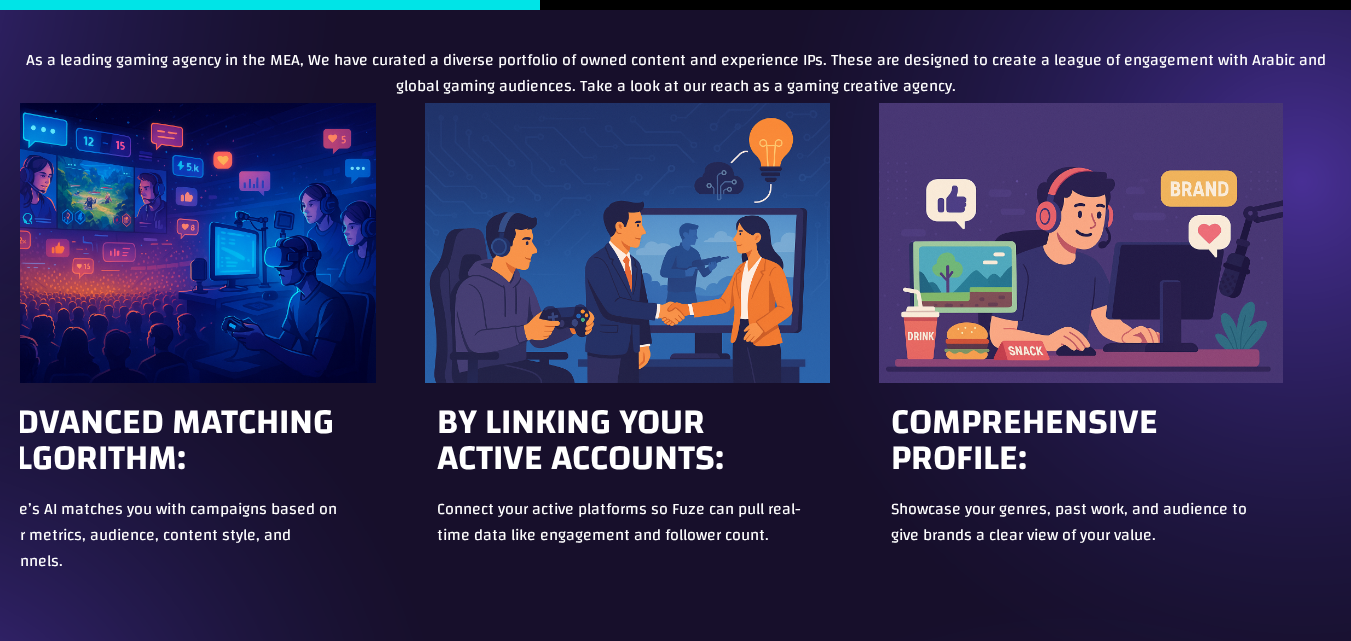 click on "Comprehensive Profile:
Showcase your genres, past work, and audience to give brands a clear view of your value.
Performance Tracking:
Tracking: Fuze’s reports show your campaign impact, boosting your credibility for future work.
Stand Out with Niche Opportunities:
Stand Out with Niche Opportunities: Get matched with brands in your niche—whether it’s tech, fashion, gaming, or beyond.
Advanced Matching Algorithm:
Fuze’s AI matches you with campaigns based on your metrics, audience, content style, and channels.
By linking your active accounts:" at bounding box center (-733, 349) 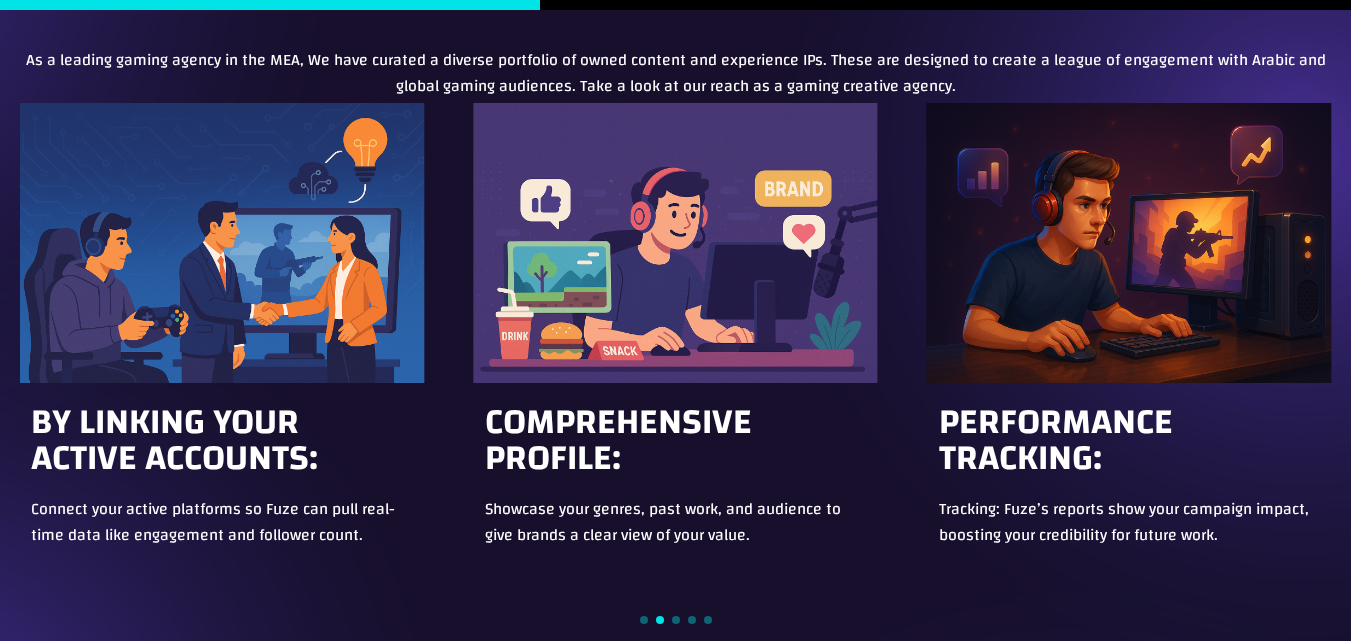 click at bounding box center (675, 243) 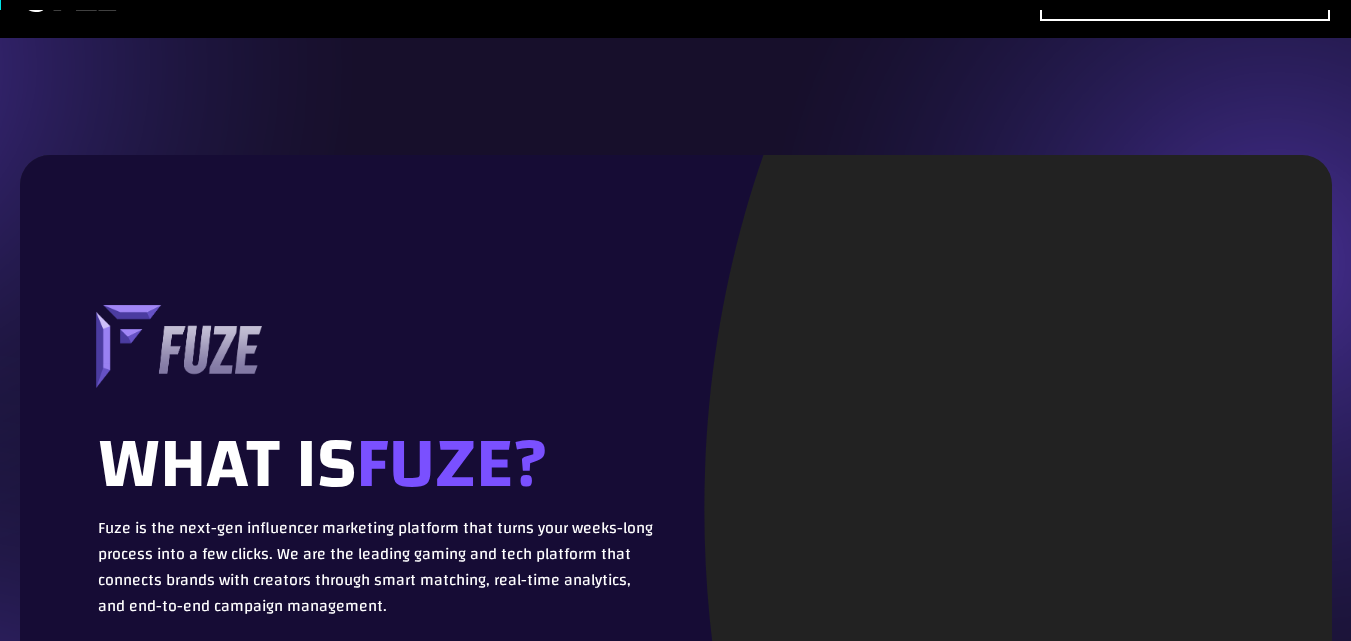 scroll, scrollTop: 300, scrollLeft: 0, axis: vertical 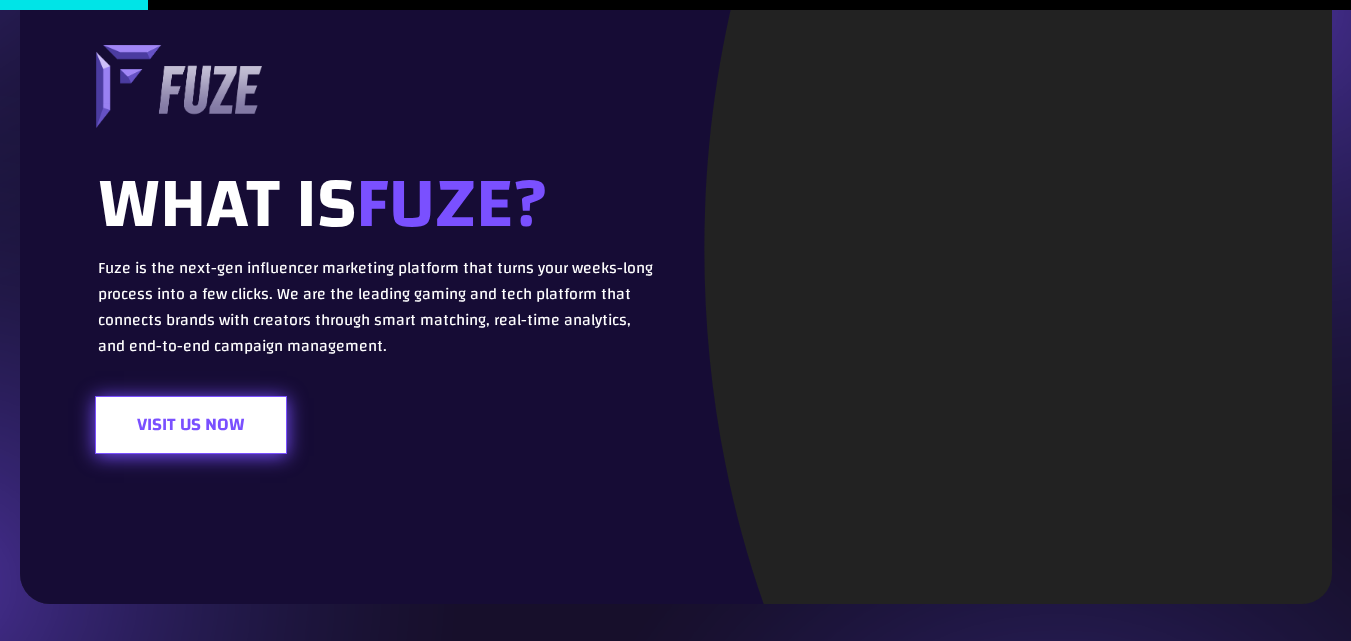 click on "Visit Us Now" at bounding box center (191, 425) 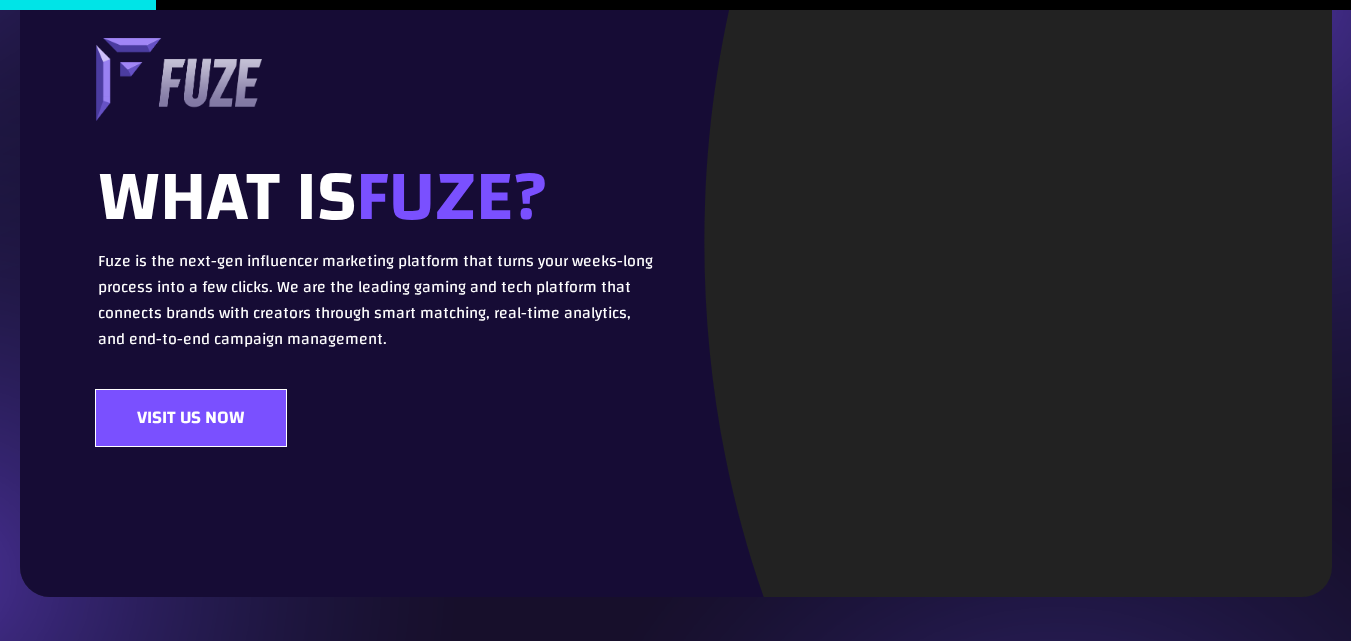 scroll, scrollTop: 0, scrollLeft: 0, axis: both 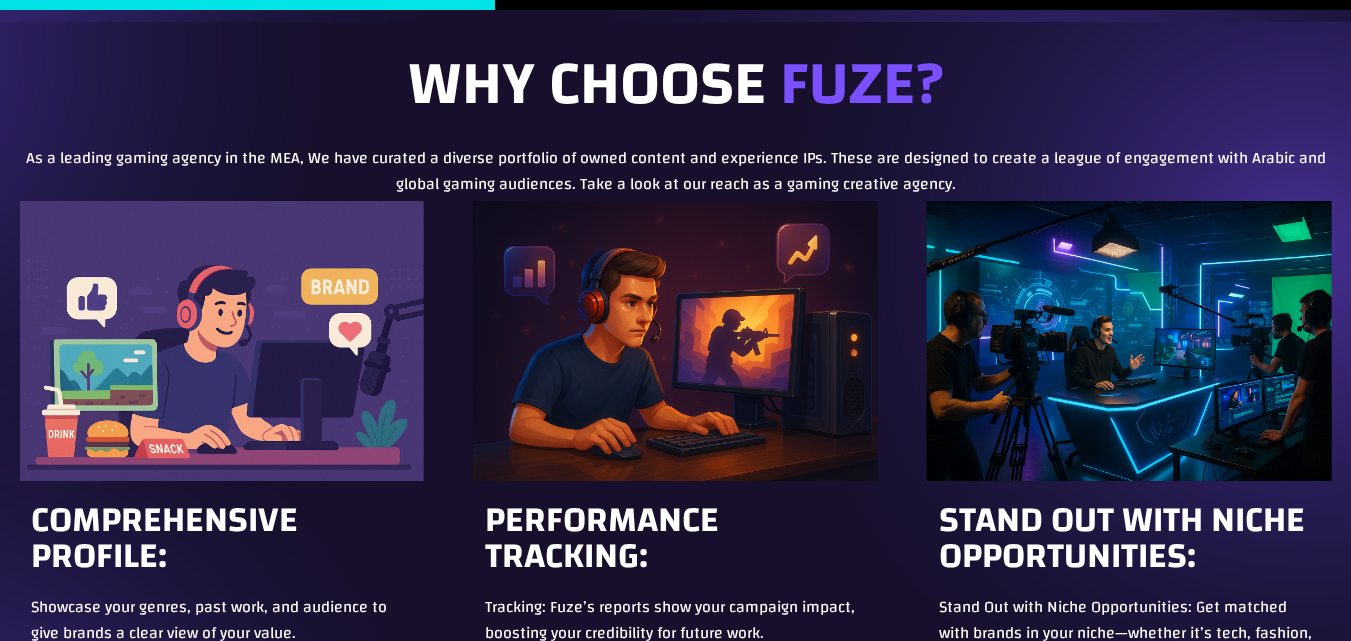 click at bounding box center [247, 5] 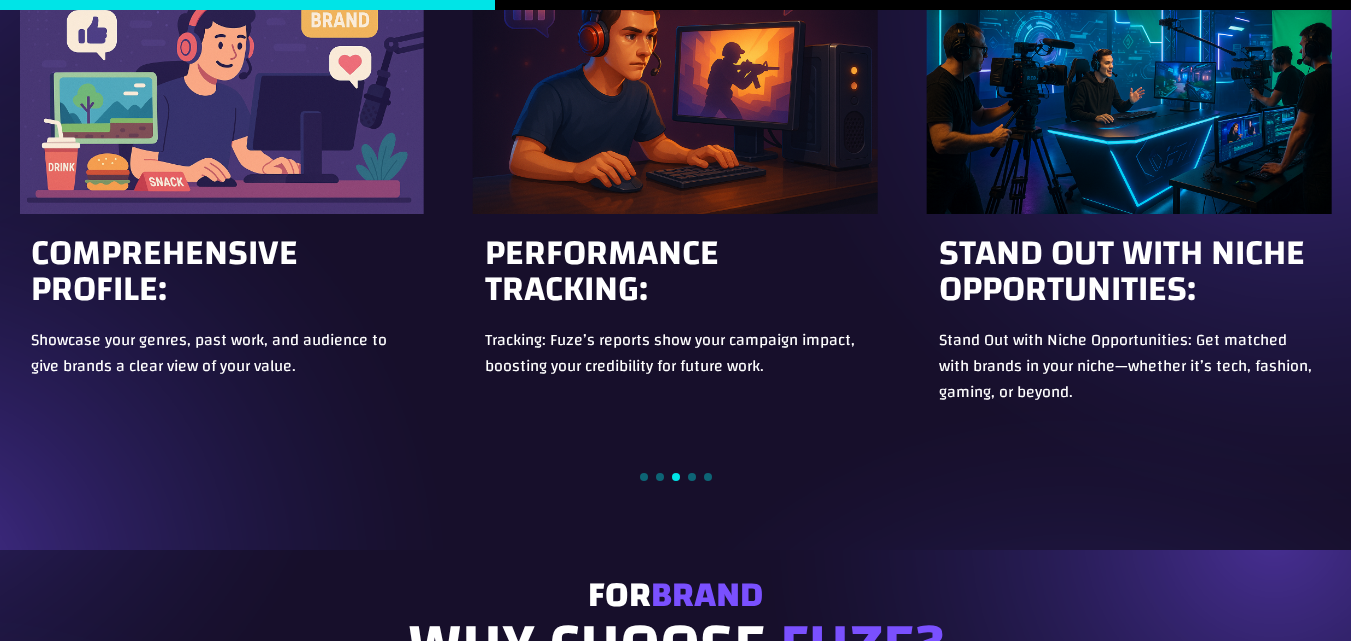 scroll, scrollTop: 1002, scrollLeft: 0, axis: vertical 